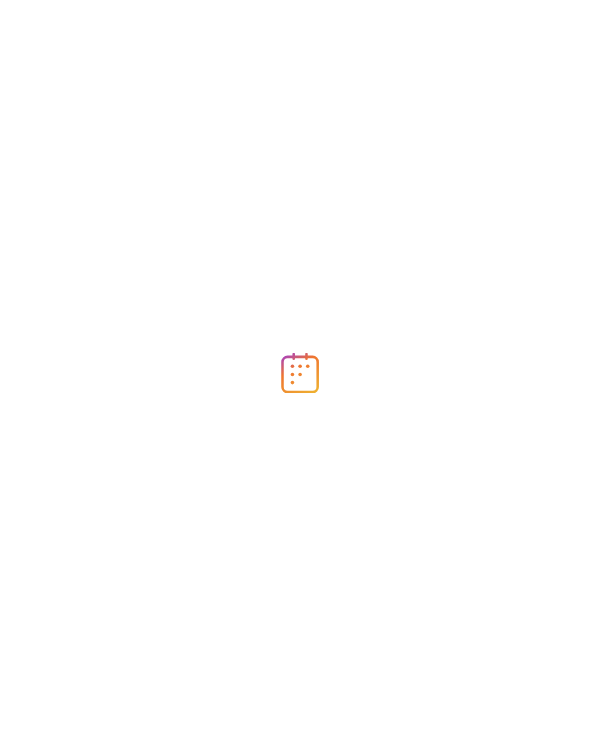 scroll, scrollTop: 0, scrollLeft: 0, axis: both 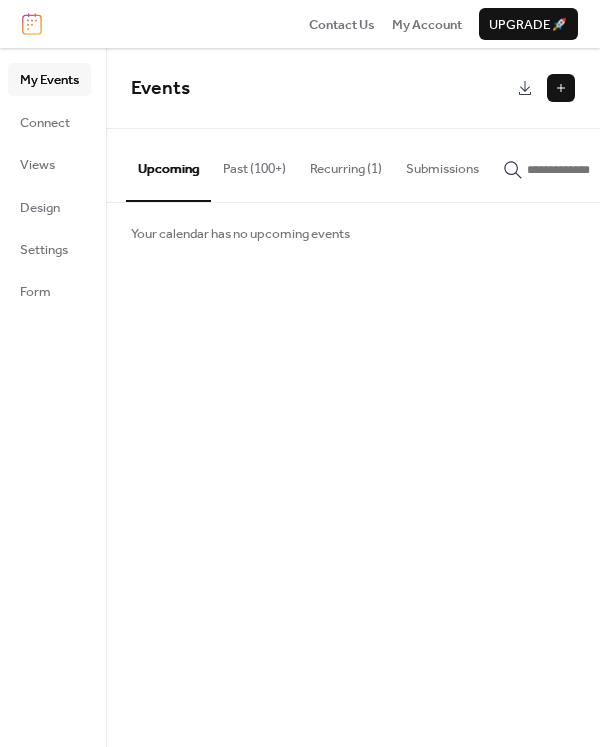 click at bounding box center [561, 88] 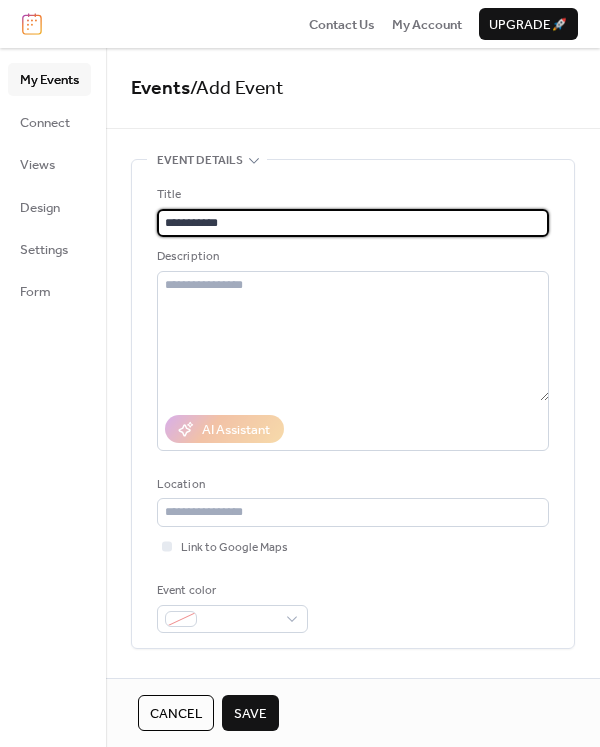 click on "**********" at bounding box center (353, 223) 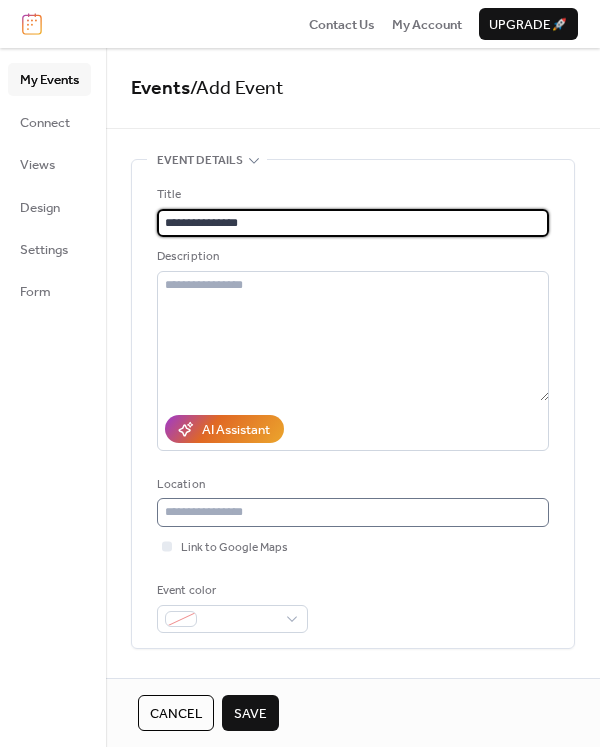 type on "**********" 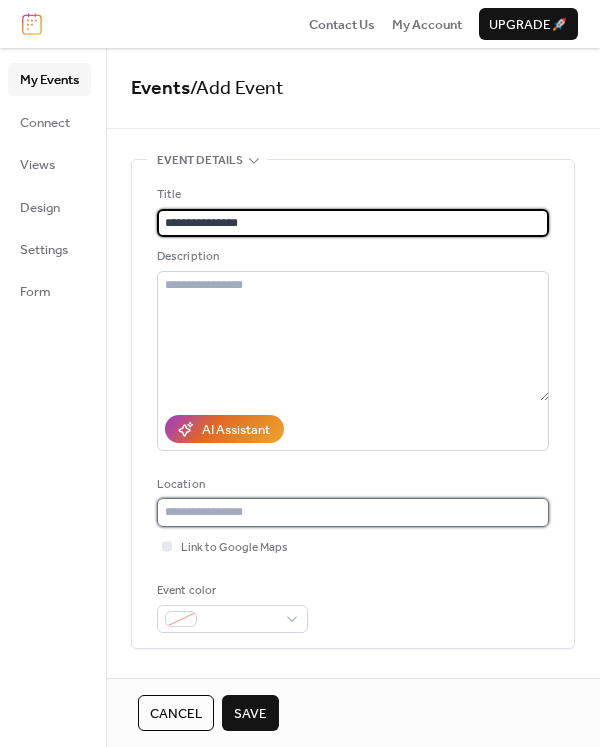 click at bounding box center [353, 512] 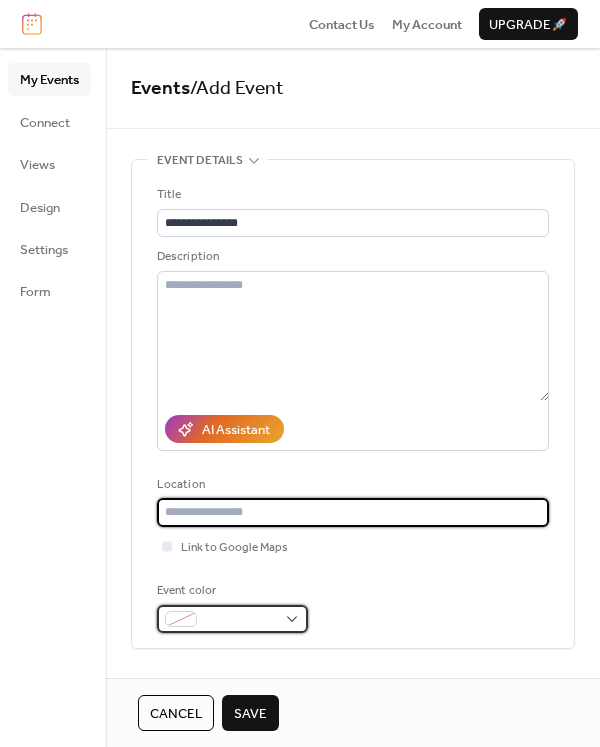 click at bounding box center [240, 620] 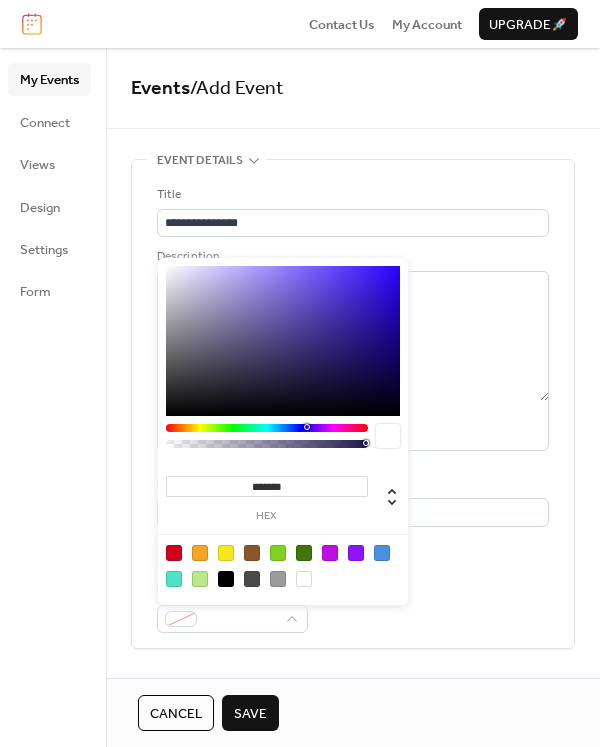 click at bounding box center (174, 553) 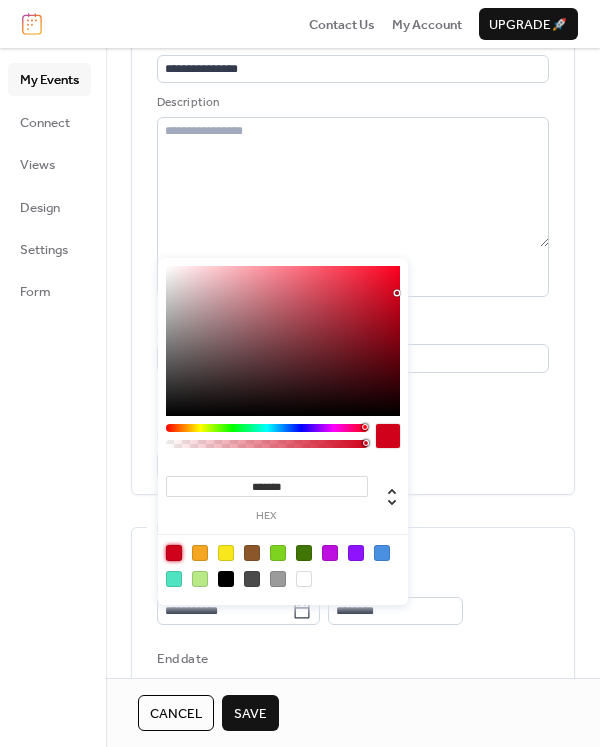 scroll, scrollTop: 200, scrollLeft: 0, axis: vertical 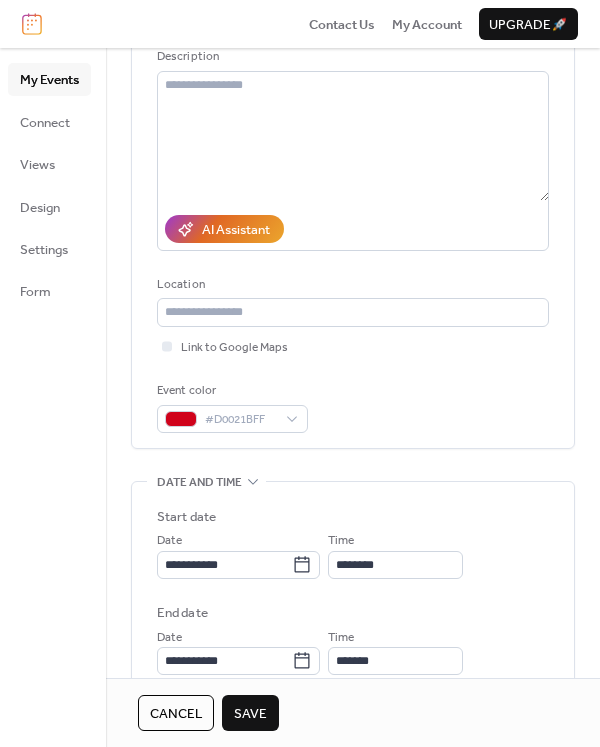 click on "Start date" at bounding box center (353, 517) 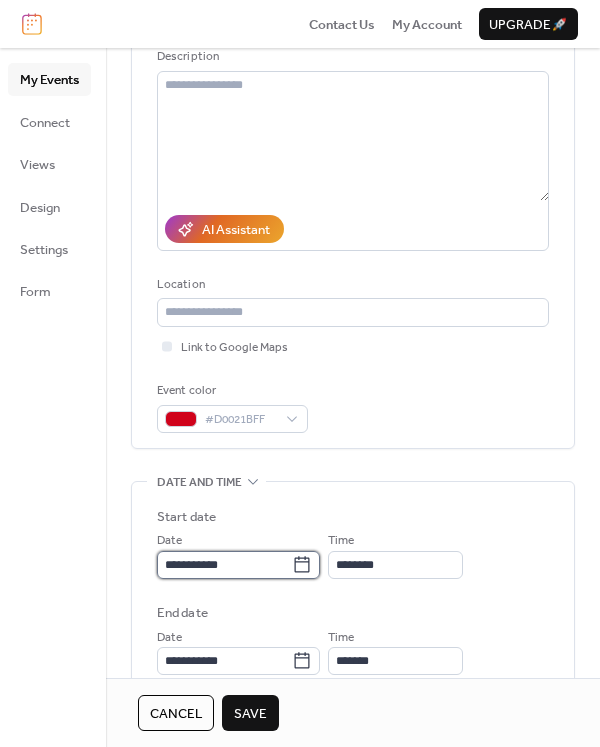 click on "**********" at bounding box center (224, 565) 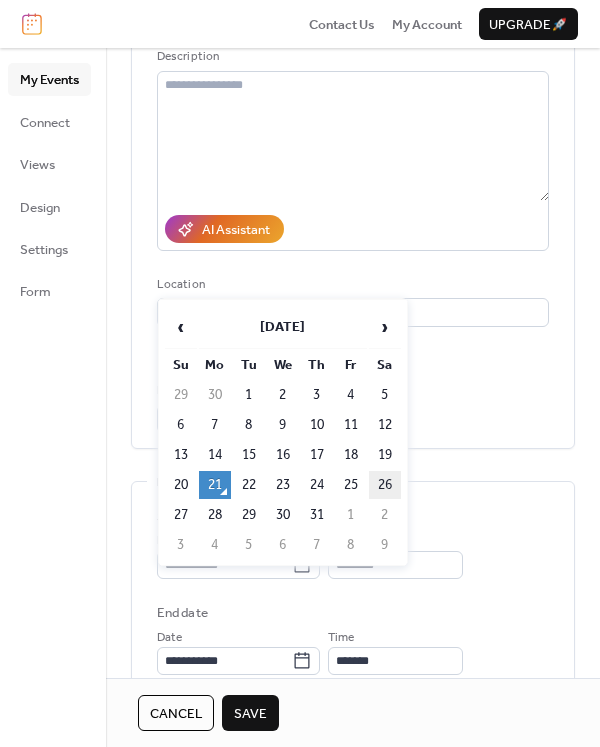 click on "26" at bounding box center (385, 485) 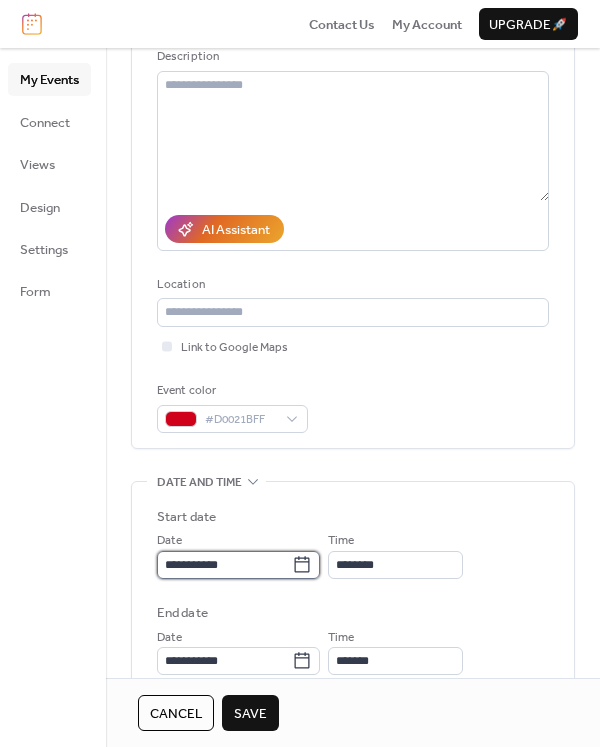 click on "**********" at bounding box center [224, 565] 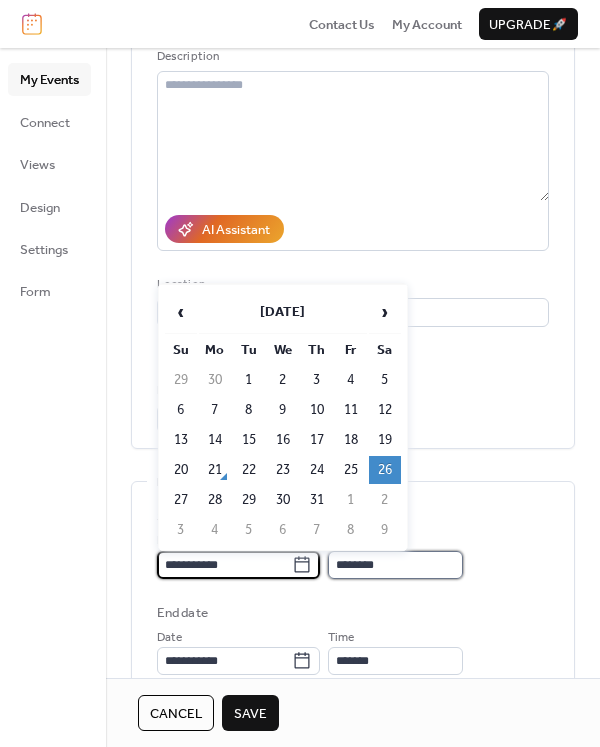 click on "********" at bounding box center [395, 565] 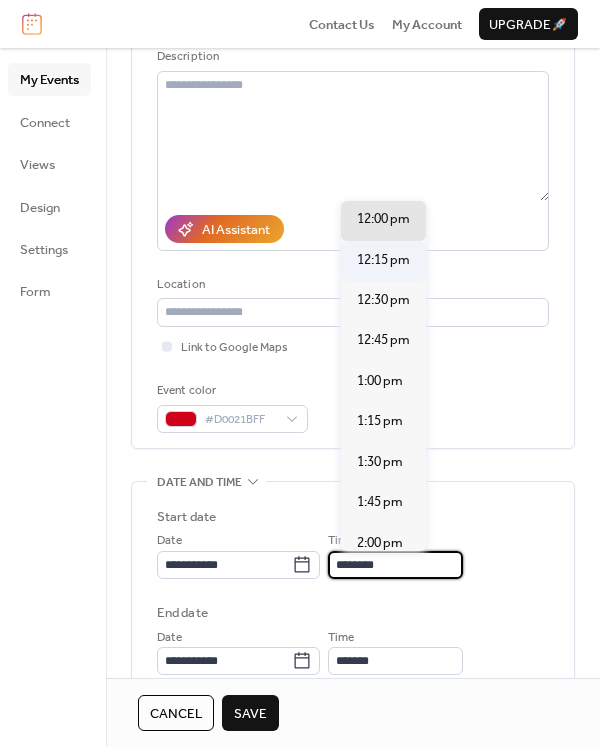 scroll, scrollTop: 1840, scrollLeft: 0, axis: vertical 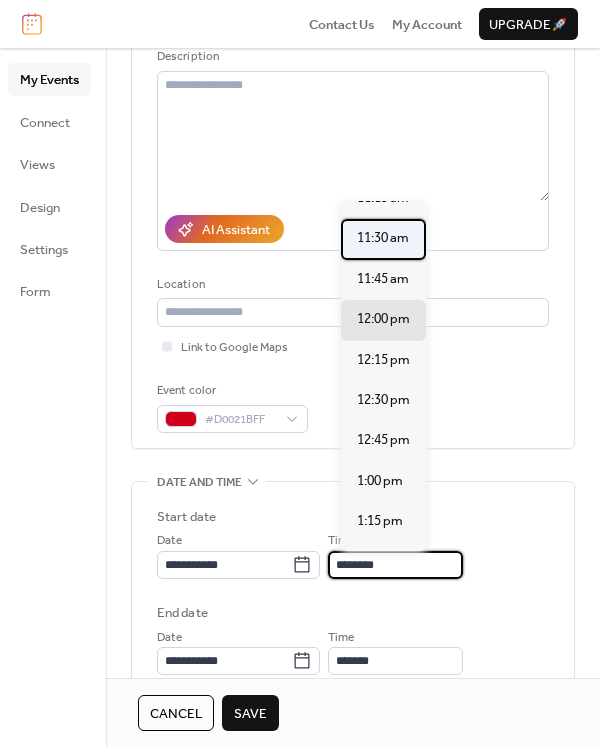 click on "11:30 am" at bounding box center [383, 238] 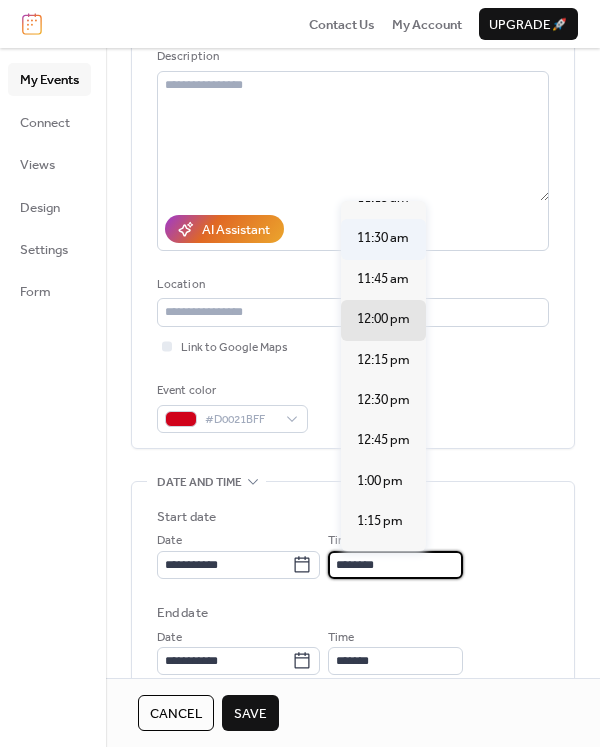 type on "********" 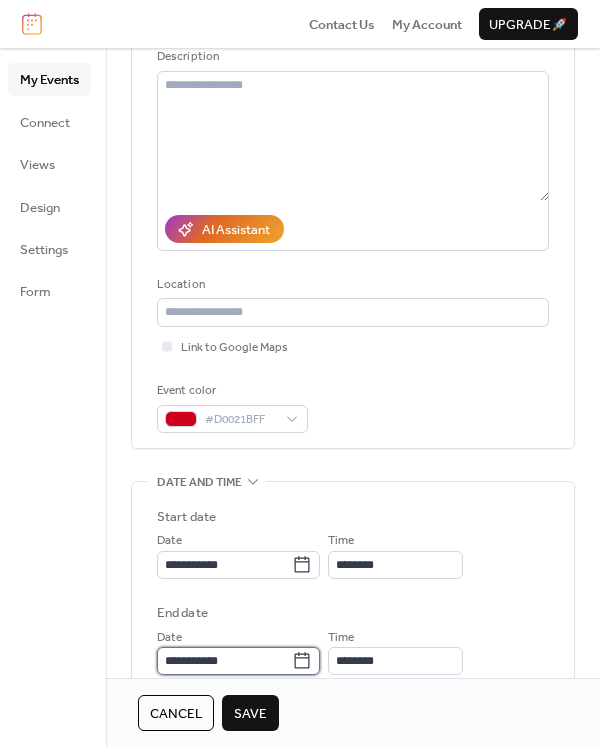 click on "**********" at bounding box center (224, 661) 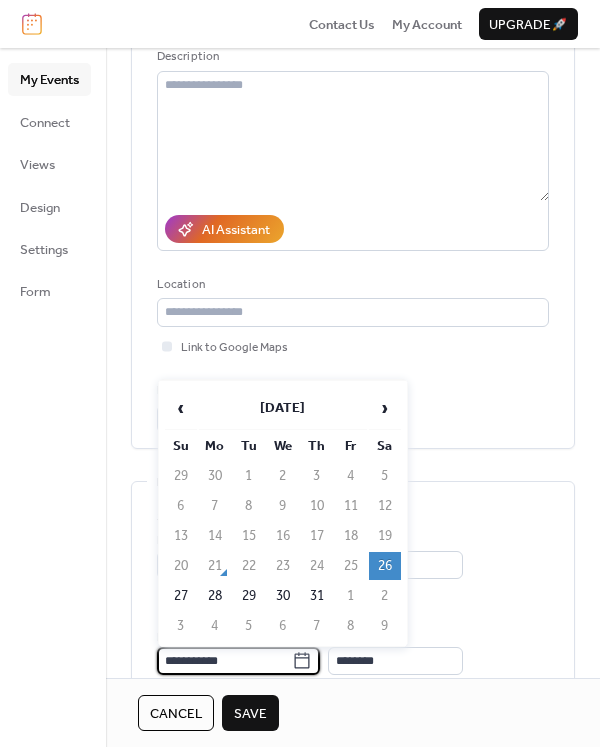 click on "Start date" at bounding box center [353, 517] 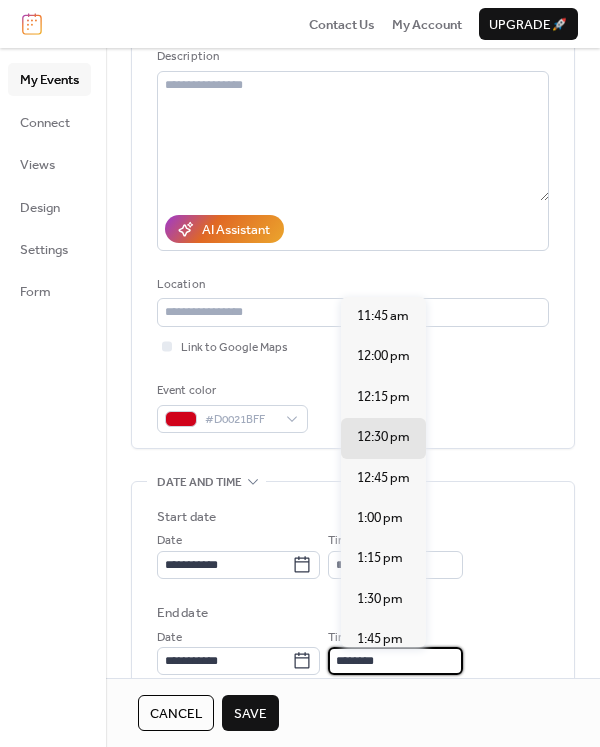 click on "********" at bounding box center [395, 661] 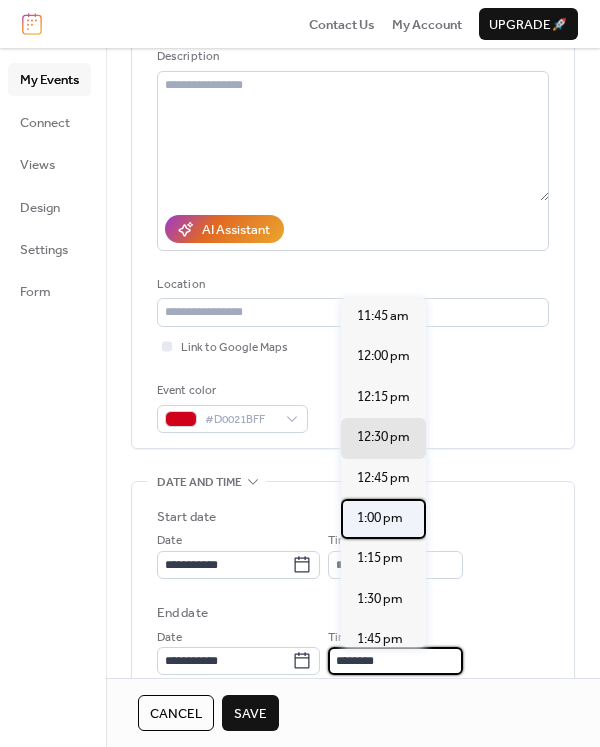 click on "1:00 pm" at bounding box center [380, 518] 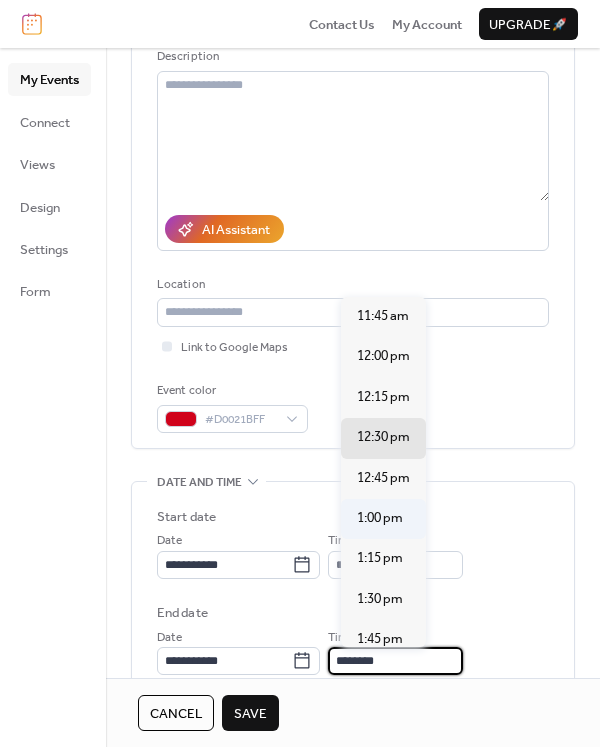 type on "*******" 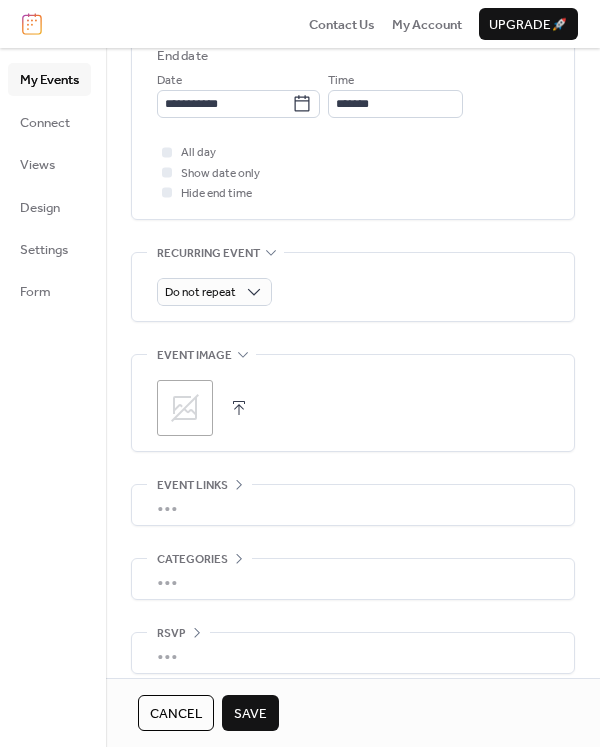scroll, scrollTop: 773, scrollLeft: 0, axis: vertical 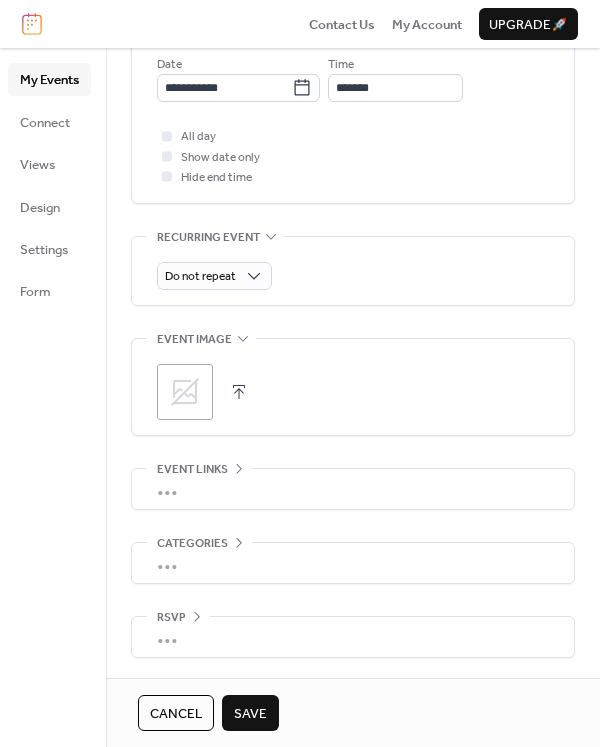 click on "Save" at bounding box center (250, 714) 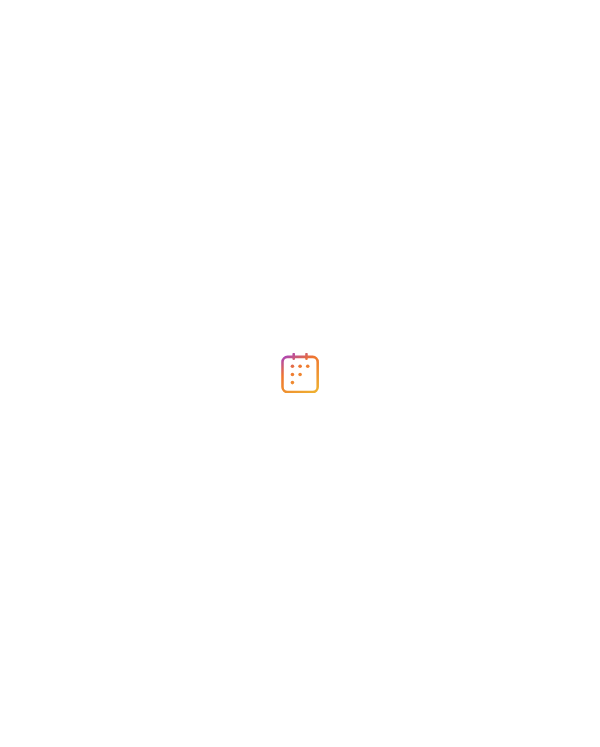scroll, scrollTop: 0, scrollLeft: 0, axis: both 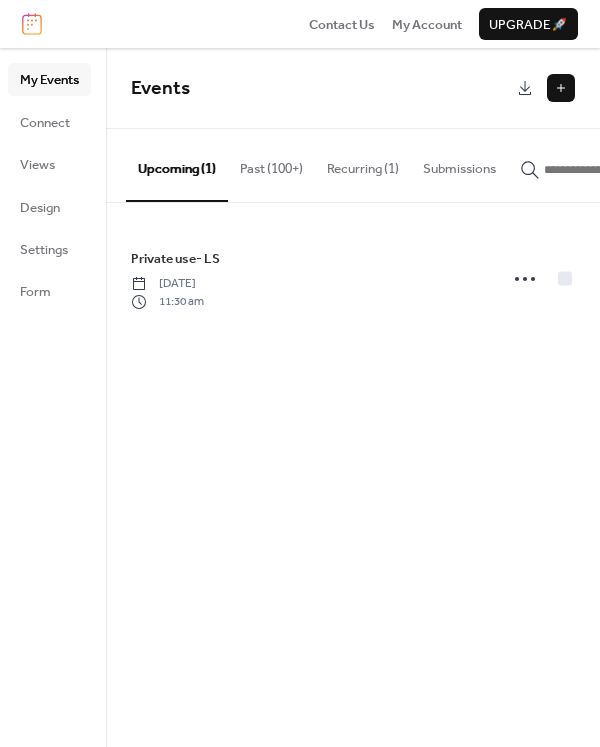 click at bounding box center [561, 88] 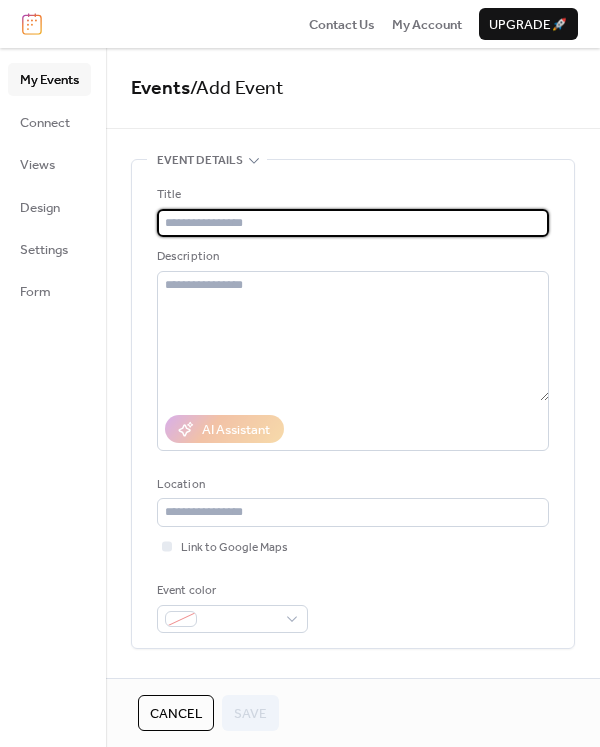 click at bounding box center (353, 223) 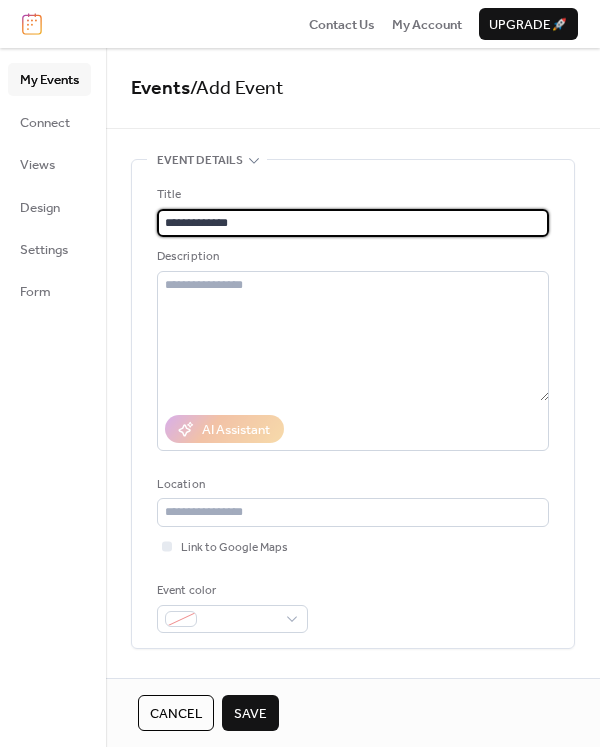 type on "**********" 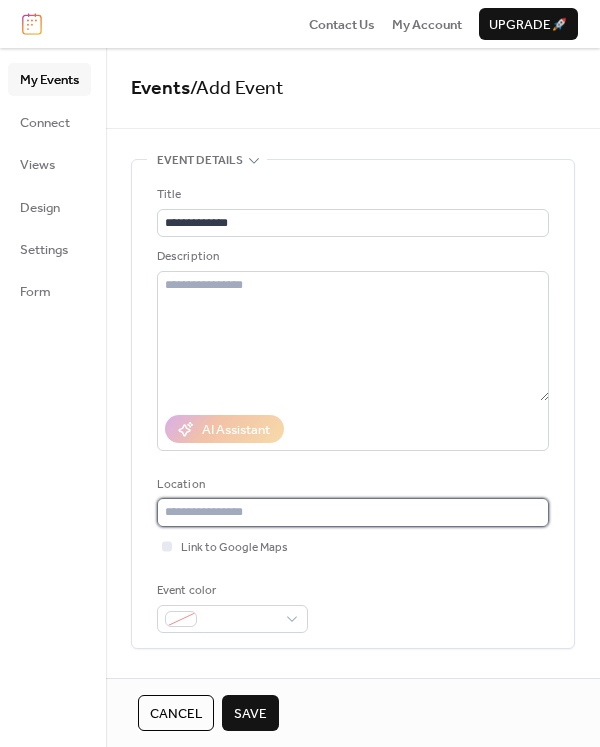 click at bounding box center [353, 512] 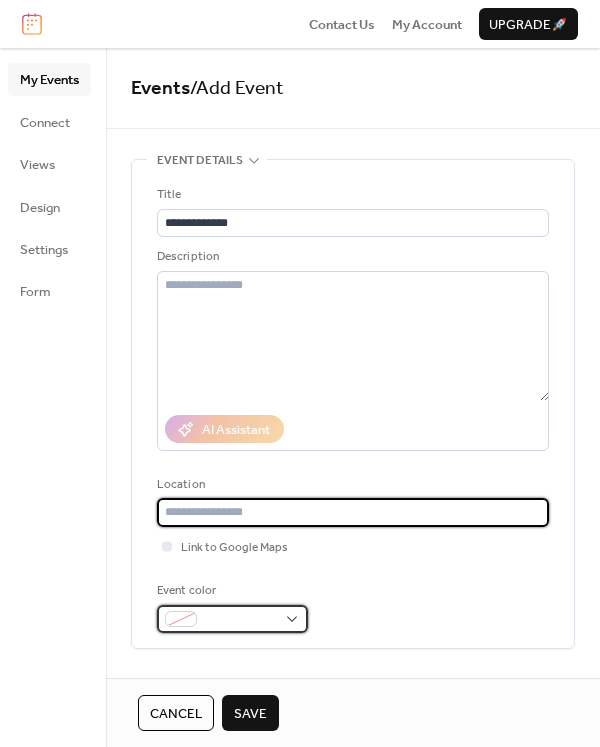 click at bounding box center [232, 619] 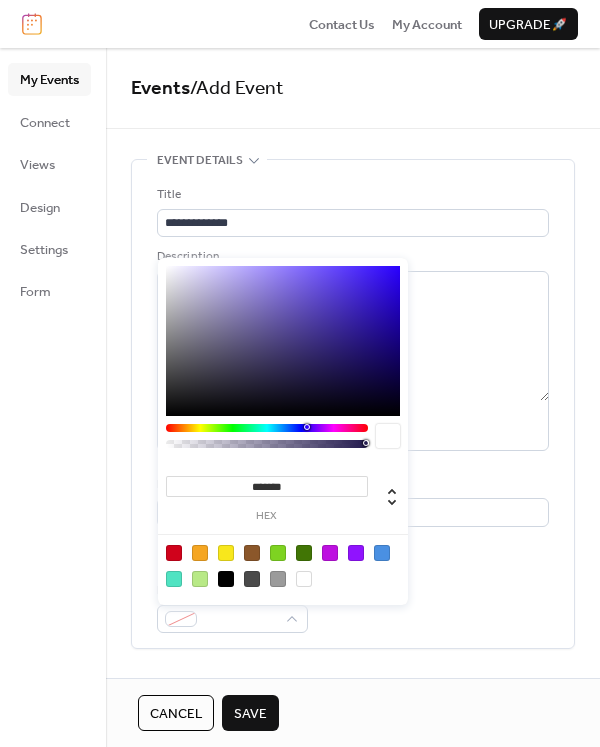 click at bounding box center [226, 553] 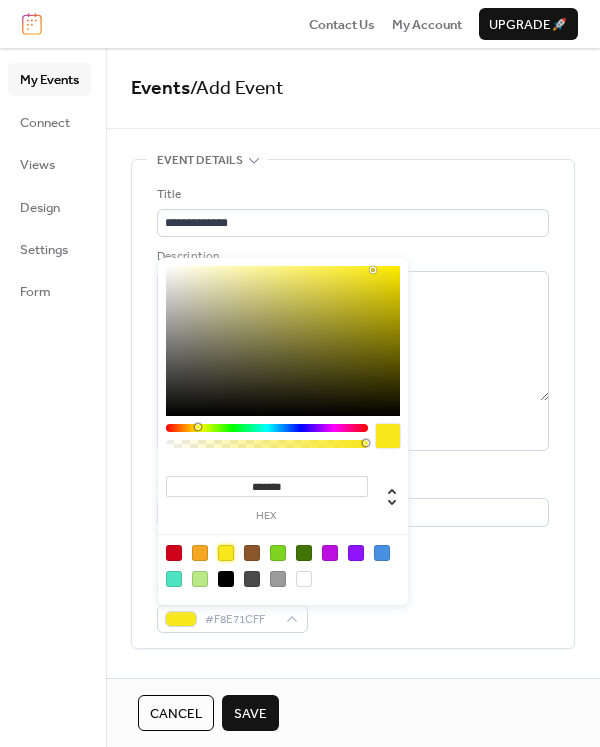 click on "**********" at bounding box center [353, 409] 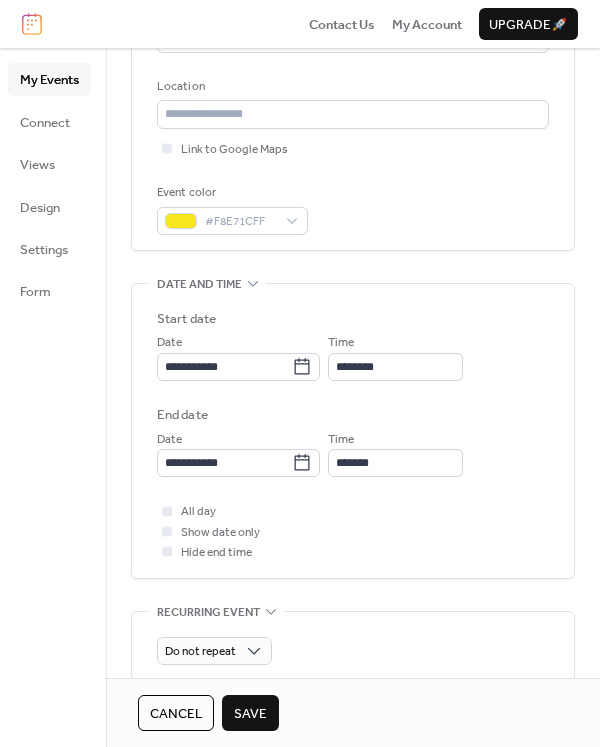 scroll, scrollTop: 400, scrollLeft: 0, axis: vertical 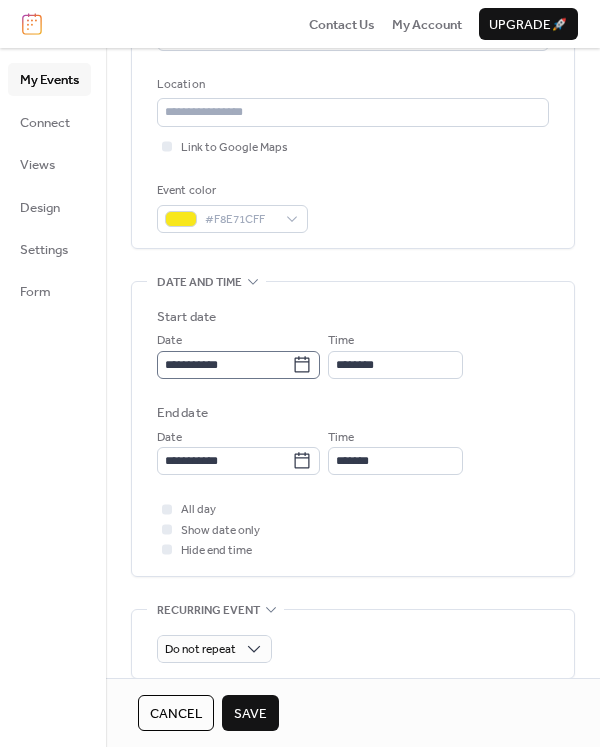 click 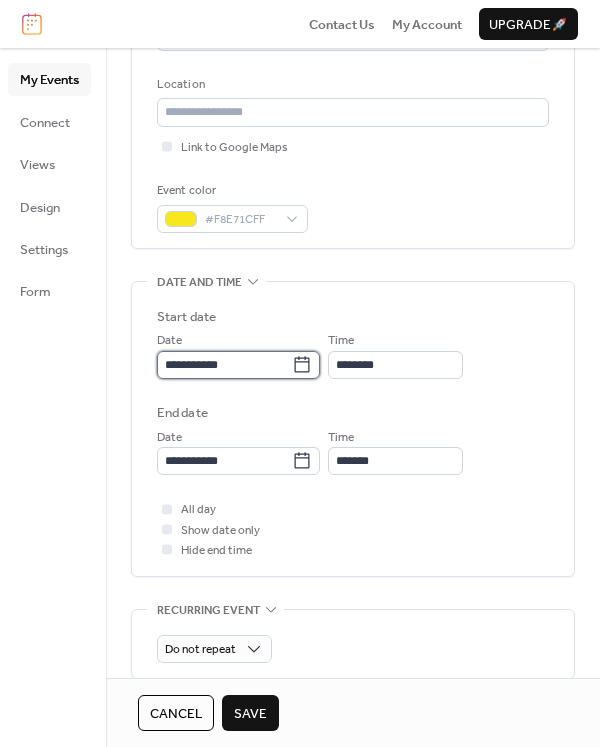 click on "**********" at bounding box center (224, 365) 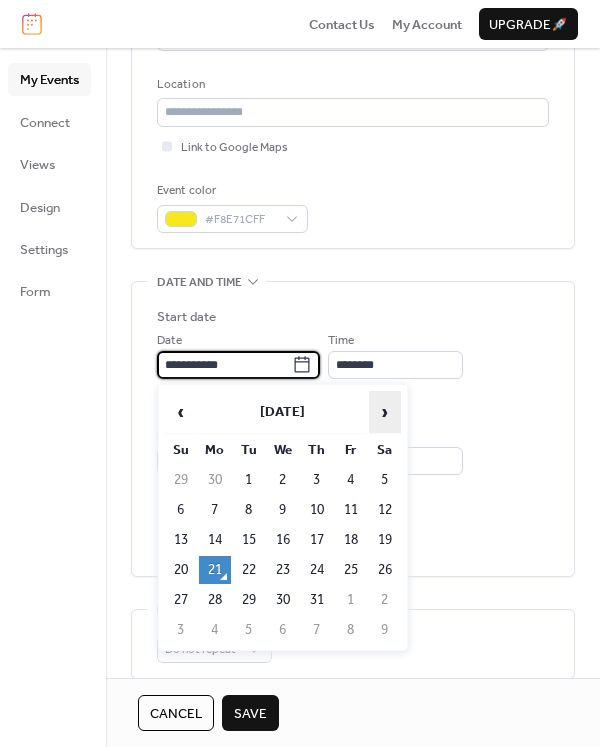 click on "›" at bounding box center (385, 412) 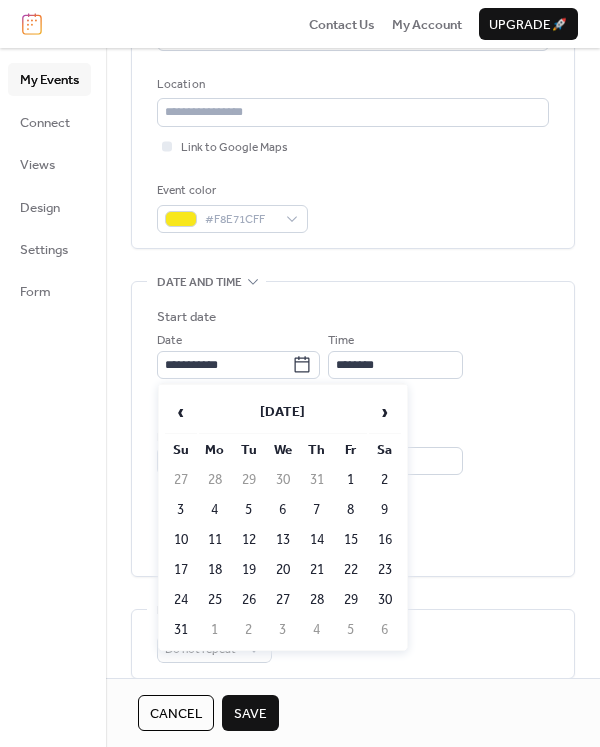 click on "10" at bounding box center [181, 540] 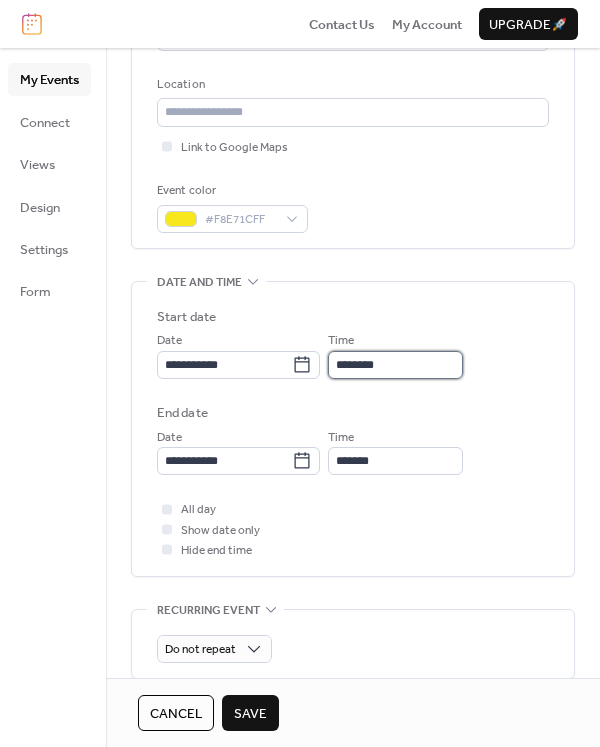 click on "********" at bounding box center (395, 365) 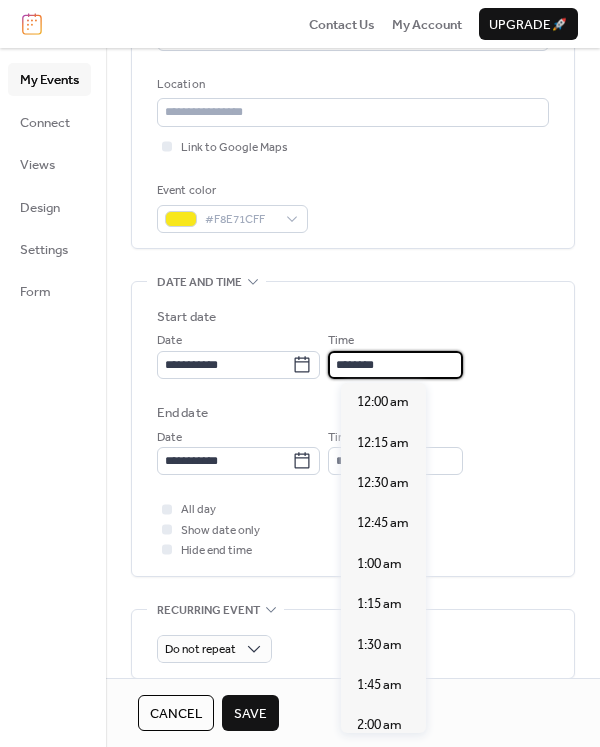 scroll, scrollTop: 1940, scrollLeft: 0, axis: vertical 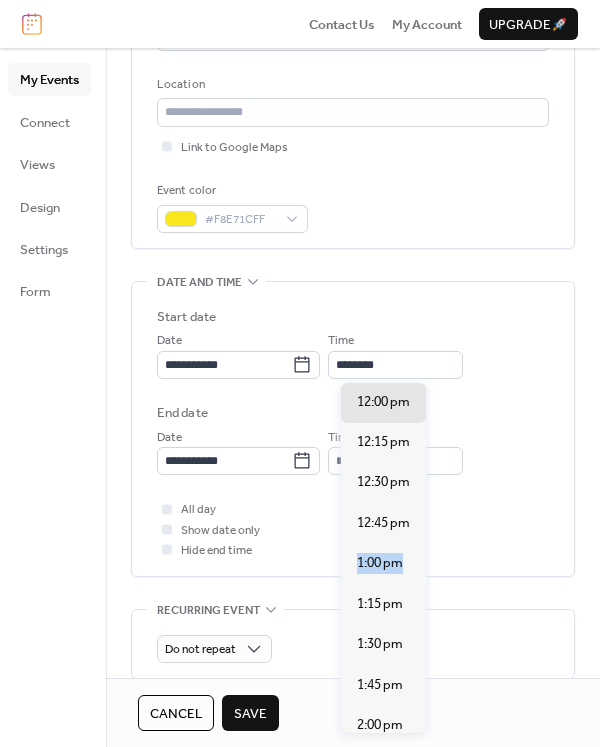 drag, startPoint x: 432, startPoint y: 572, endPoint x: 429, endPoint y: 504, distance: 68.06615 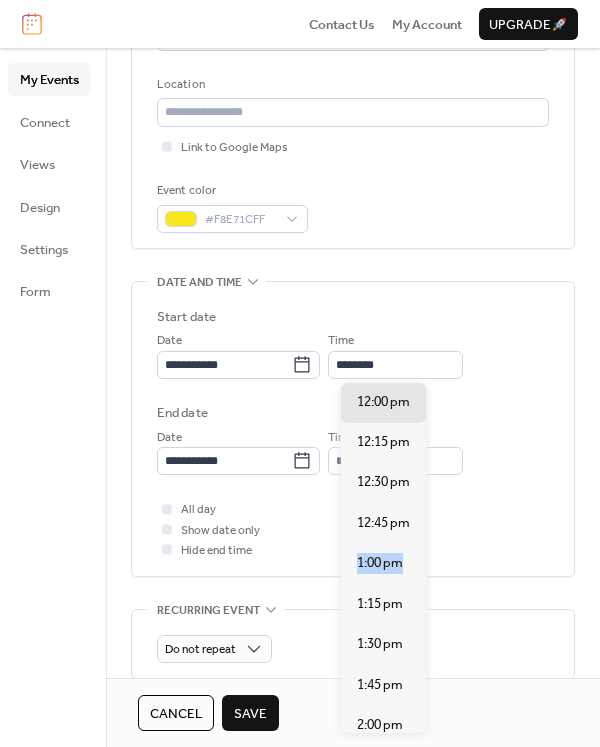 click on "12:00 am 12:15 am 12:30 am 12:45 am 1:00 am 1:15 am 1:30 am 1:45 am 2:00 am 2:15 am 2:30 am 2:45 am 3:00 am 3:15 am 3:30 am 3:45 am 4:00 am 4:15 am 4:30 am 4:45 am 5:00 am 5:15 am 5:30 am 5:45 am 6:00 am 6:15 am 6:30 am 6:45 am 7:00 am 7:15 am 7:30 am 7:45 am 8:00 am 8:15 am 8:30 am 8:45 am 9:00 am 9:15 am 9:30 am 9:45 am 10:00 am 10:15 am 10:30 am 10:45 am 11:00 am 11:15 am 11:30 am 11:45 am 12:00 pm 12:15 pm 12:30 pm 12:45 pm 1:00 pm 1:15 pm 1:30 pm 1:45 pm 2:00 pm 2:15 pm 2:30 pm 2:45 pm 3:00 pm 3:15 pm 3:30 pm 3:45 pm 4:00 pm 4:15 pm 4:30 pm 4:45 pm 5:00 pm 5:15 pm 5:30 pm 5:45 pm 6:00 pm 6:15 pm 6:30 pm 6:45 pm 7:00 pm 7:15 pm 7:30 pm 7:45 pm 8:00 pm 8:15 pm 8:30 pm 8:45 pm 9:00 pm 9:15 pm 9:30 pm 9:45 pm 10:00 pm 10:15 pm 10:30 pm 10:45 pm 11:00 pm 11:15 pm 11:30 pm 11:45 pm" at bounding box center [383, 558] 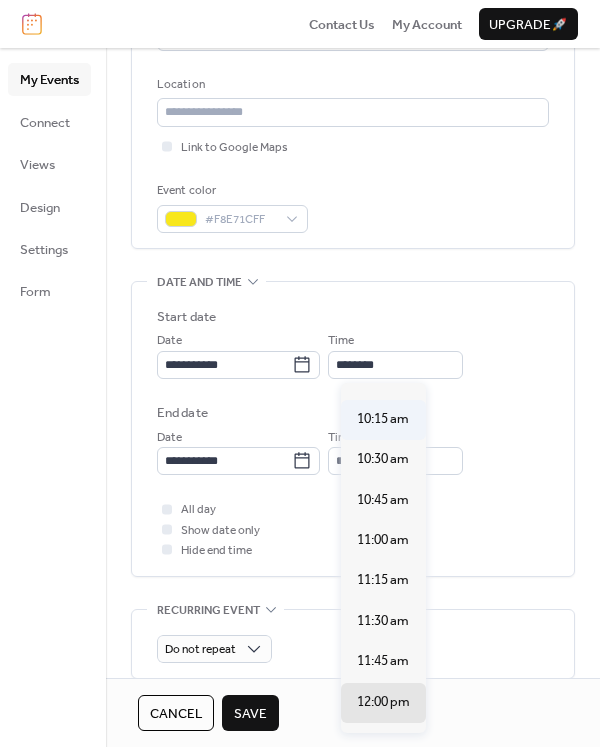 scroll, scrollTop: 1440, scrollLeft: 0, axis: vertical 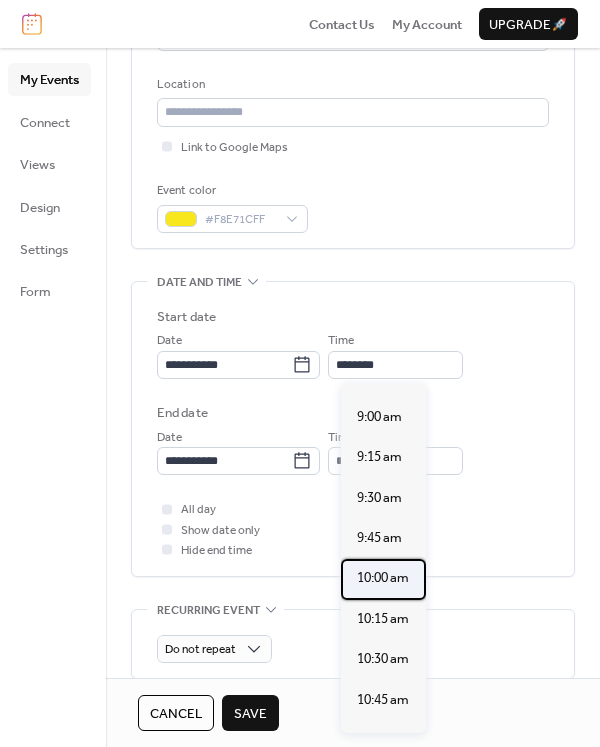 click on "10:00 am" at bounding box center [383, 578] 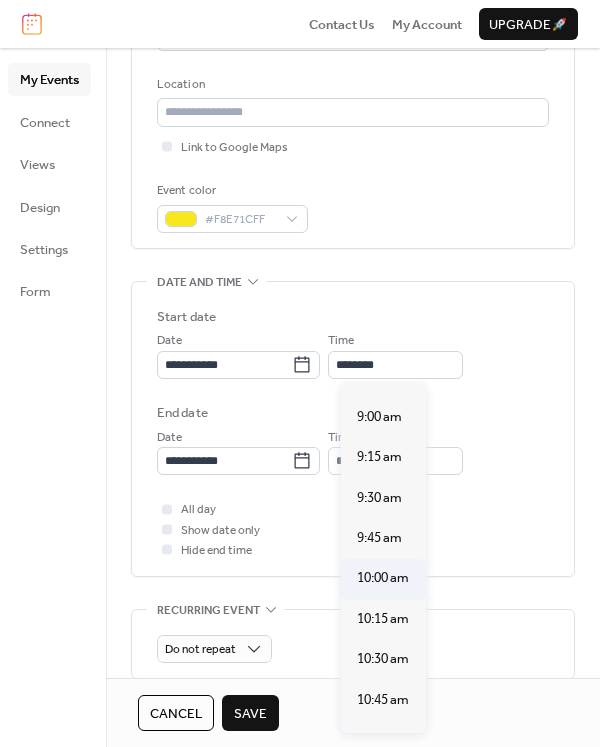 type on "********" 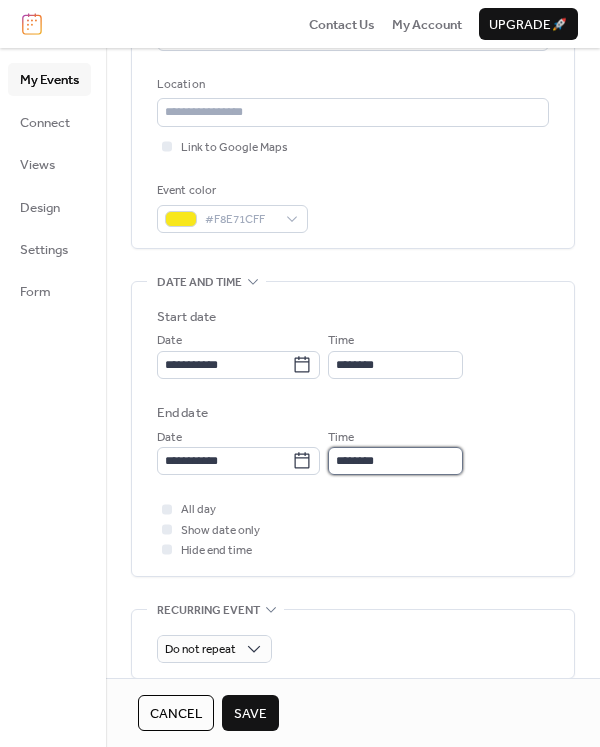 click on "********" at bounding box center [395, 461] 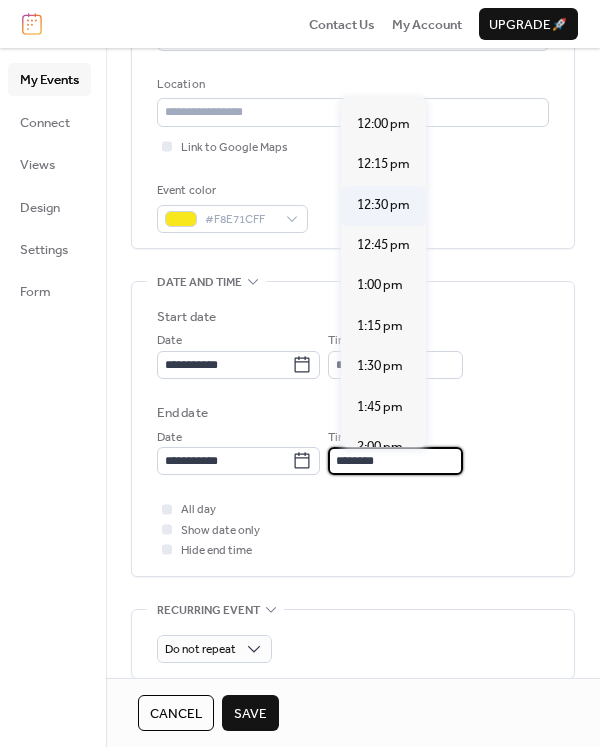scroll, scrollTop: 300, scrollLeft: 0, axis: vertical 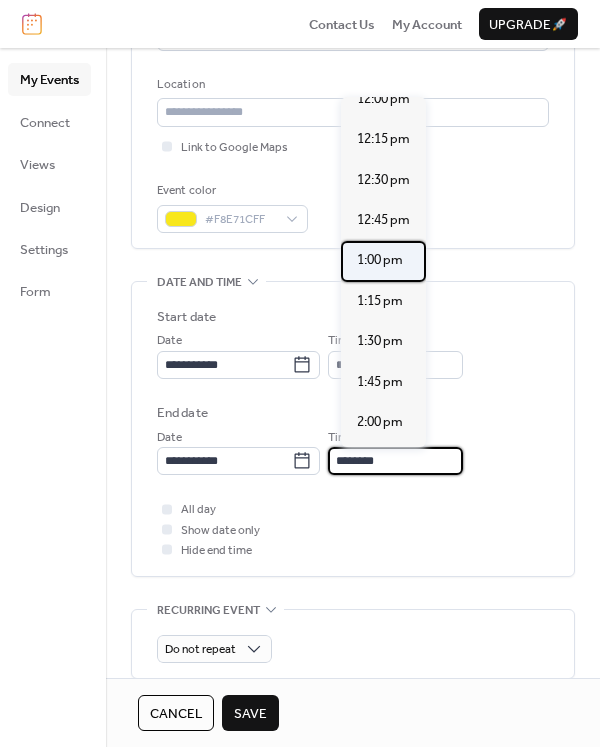 click on "1:00 pm" at bounding box center [380, 260] 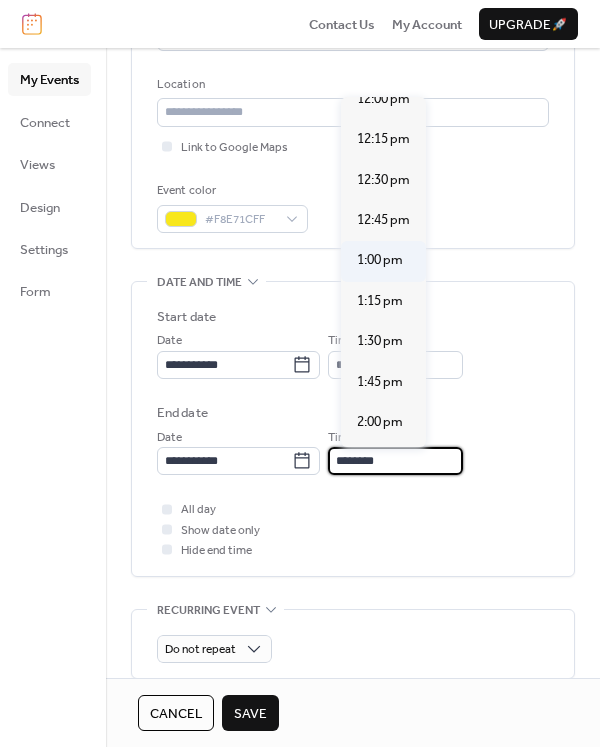 type on "*******" 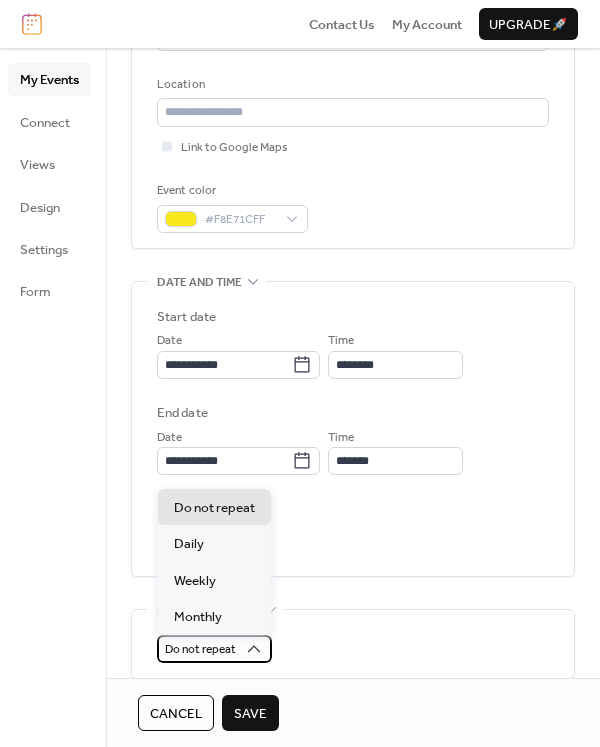 click 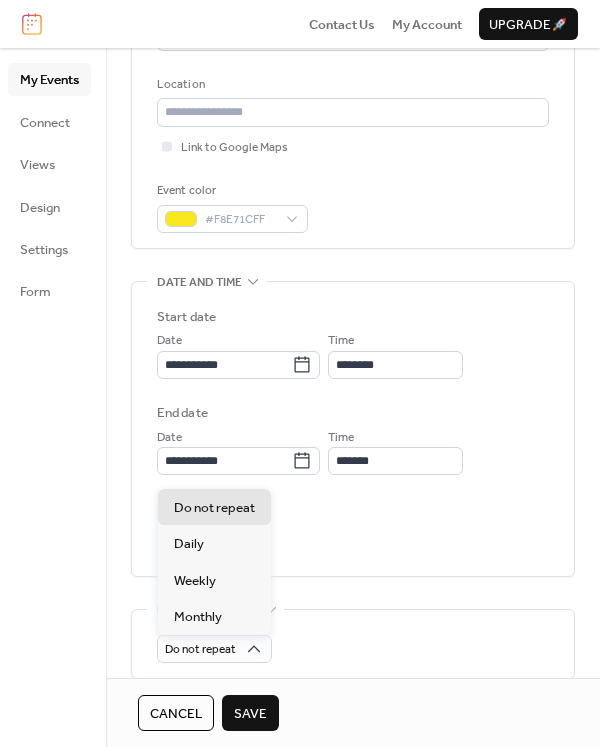 click on "Save" at bounding box center (250, 714) 